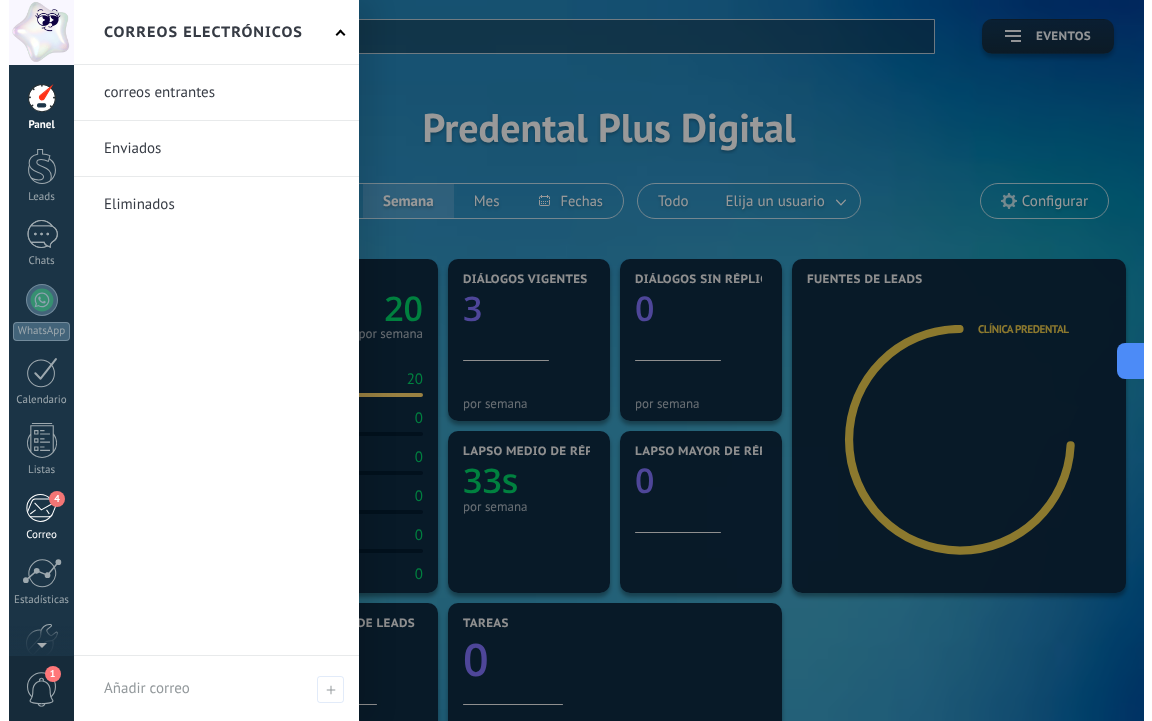 scroll, scrollTop: 0, scrollLeft: 0, axis: both 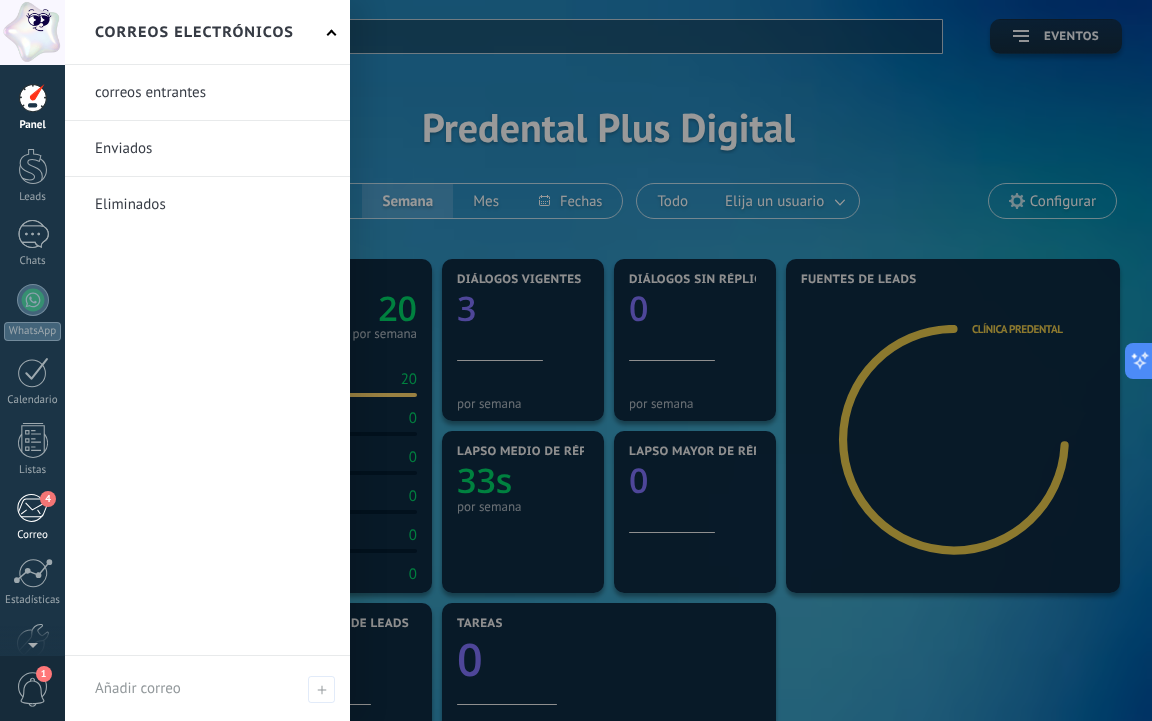 click on "4" at bounding box center [32, 508] 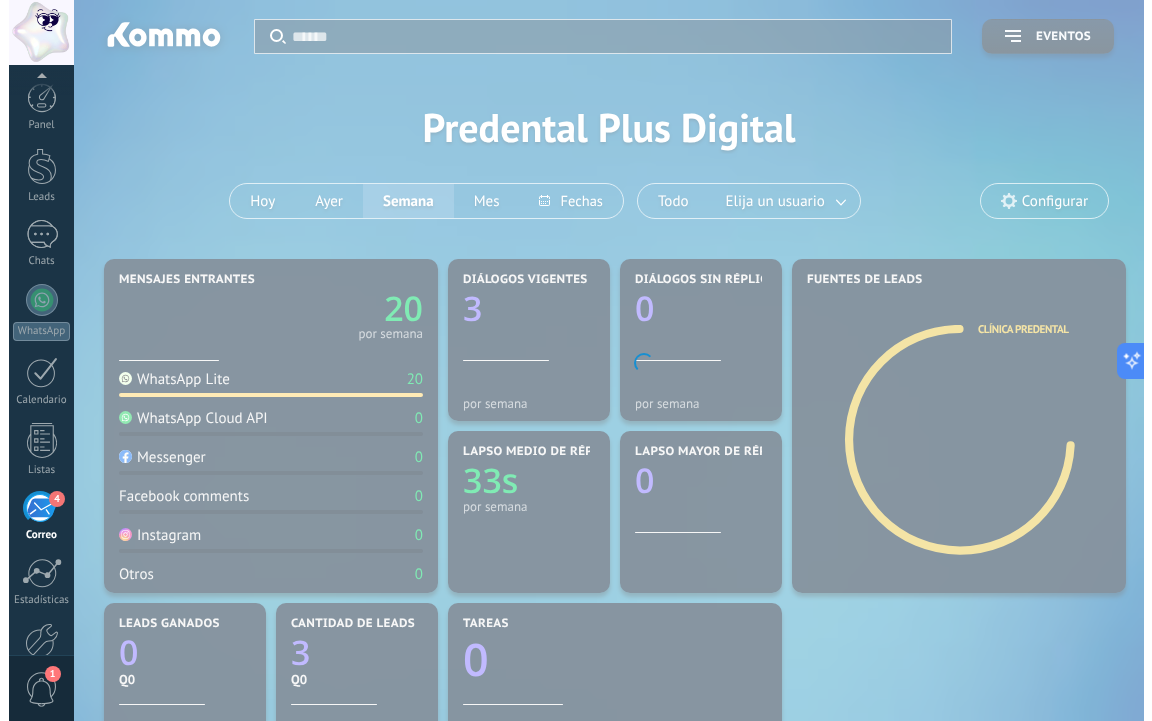 scroll, scrollTop: 111, scrollLeft: 0, axis: vertical 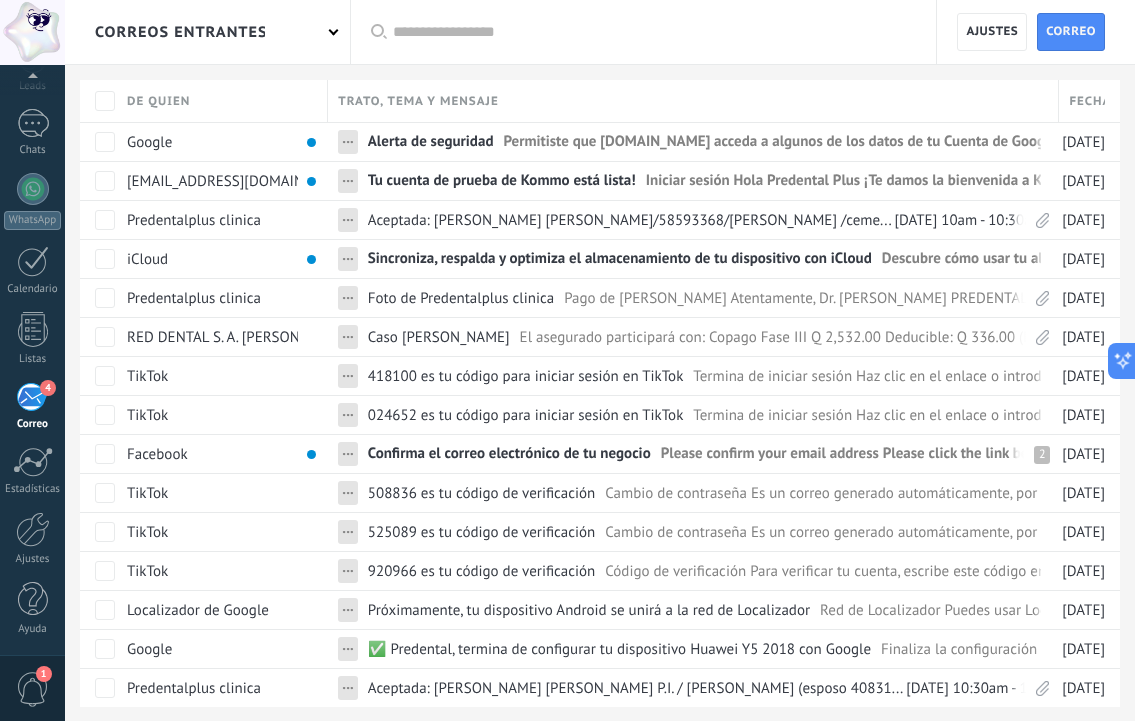 click on "1" at bounding box center (33, 689) 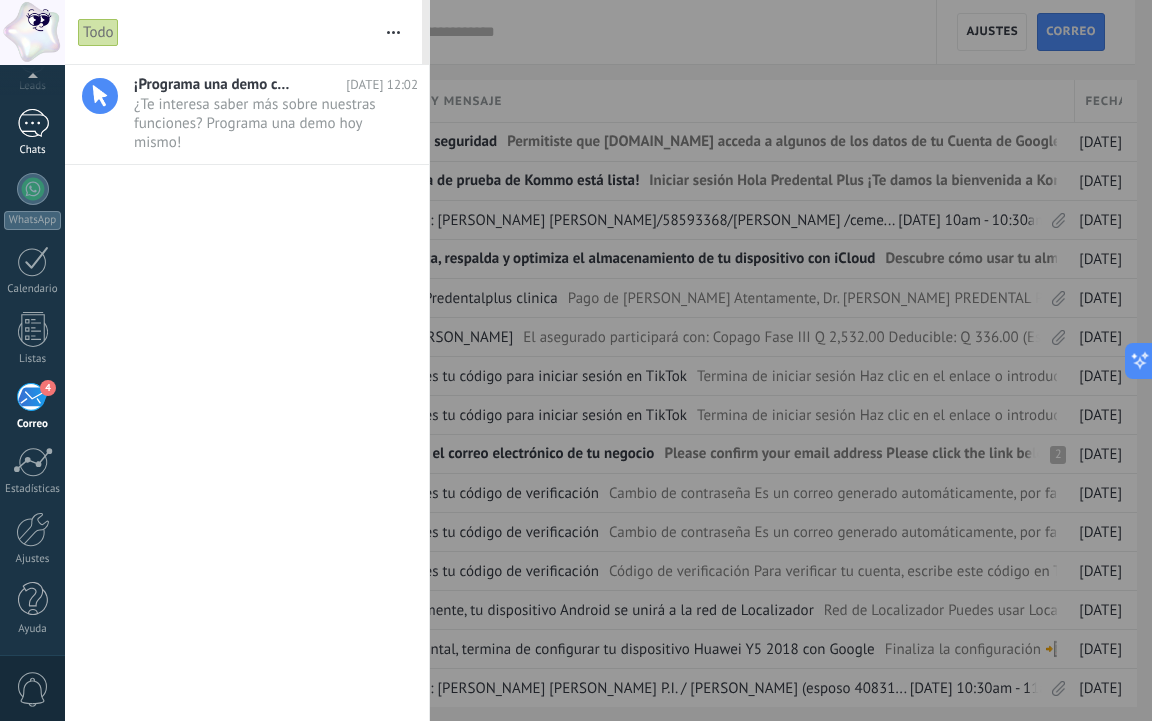 click at bounding box center [33, 123] 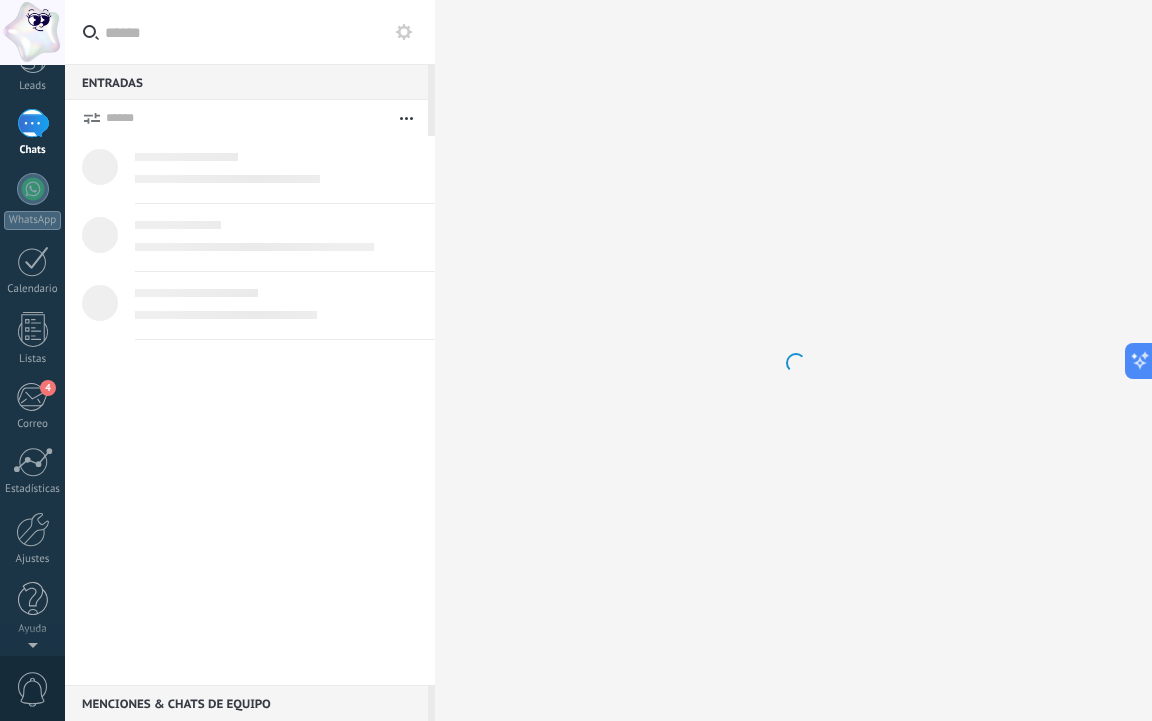 scroll, scrollTop: 0, scrollLeft: 0, axis: both 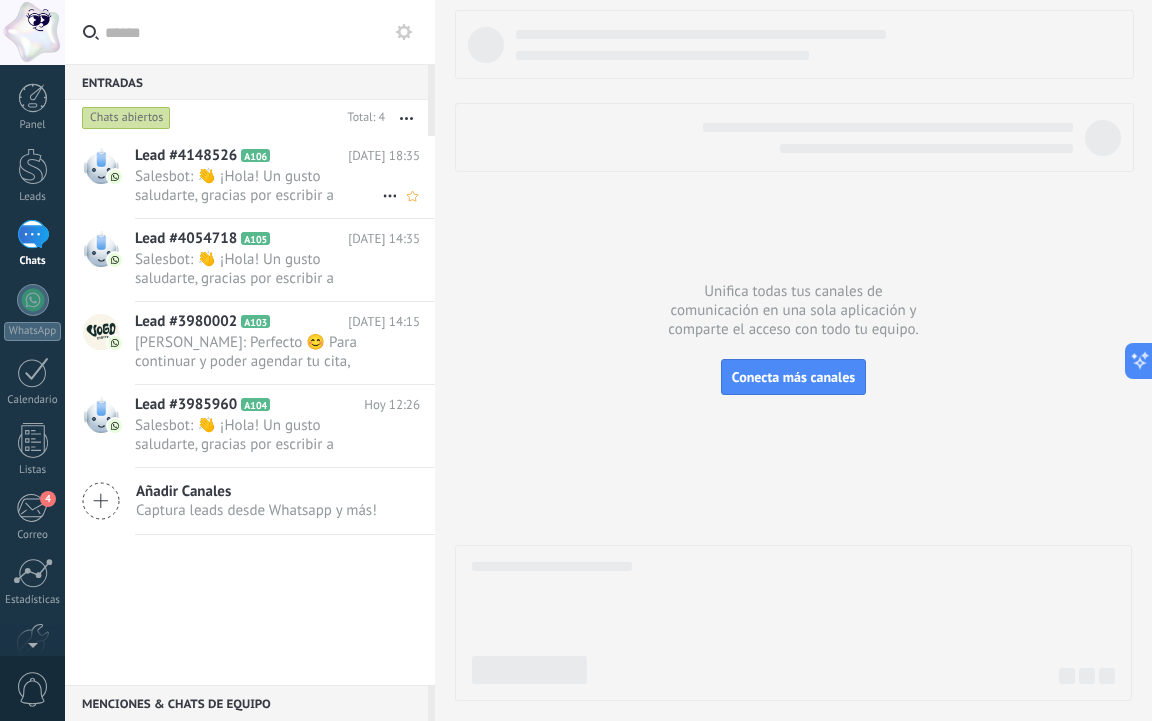 click on "Salesbot: 👋 ¡Hola! Un gusto saludarte, gracias por escribir a Predental Plus Digital 🦷
Mi nombre es [PERSON_NAME] y estoy aquí p..." at bounding box center [258, 186] 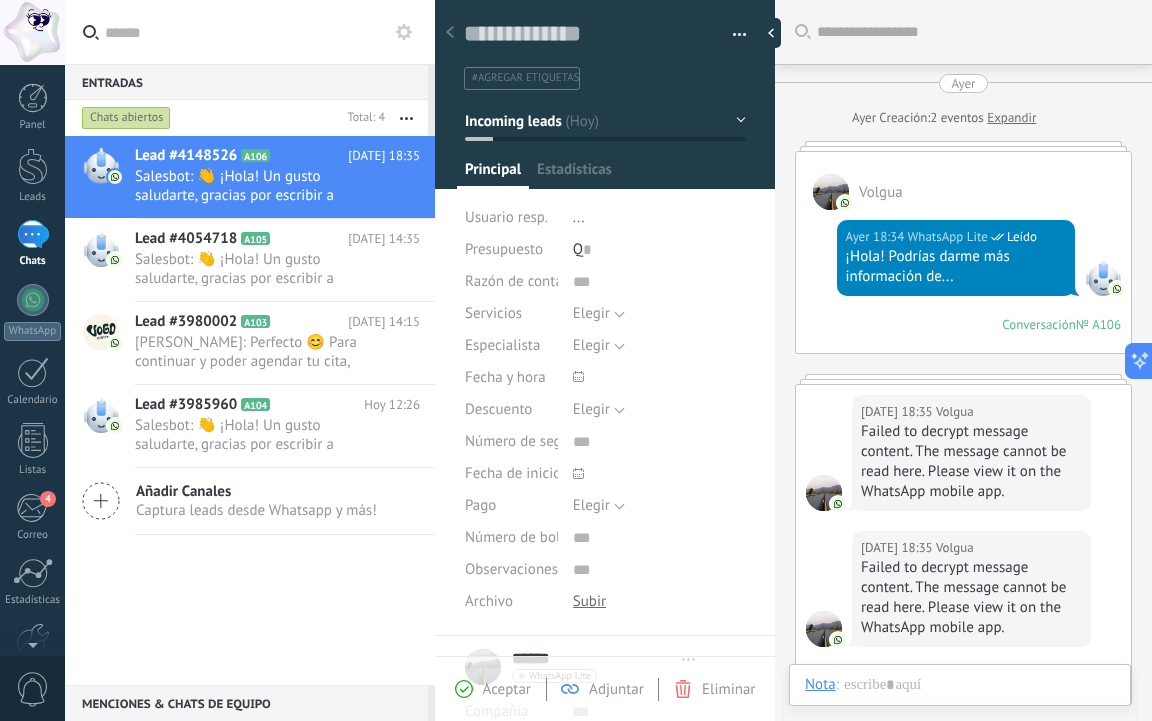 scroll, scrollTop: 697, scrollLeft: 0, axis: vertical 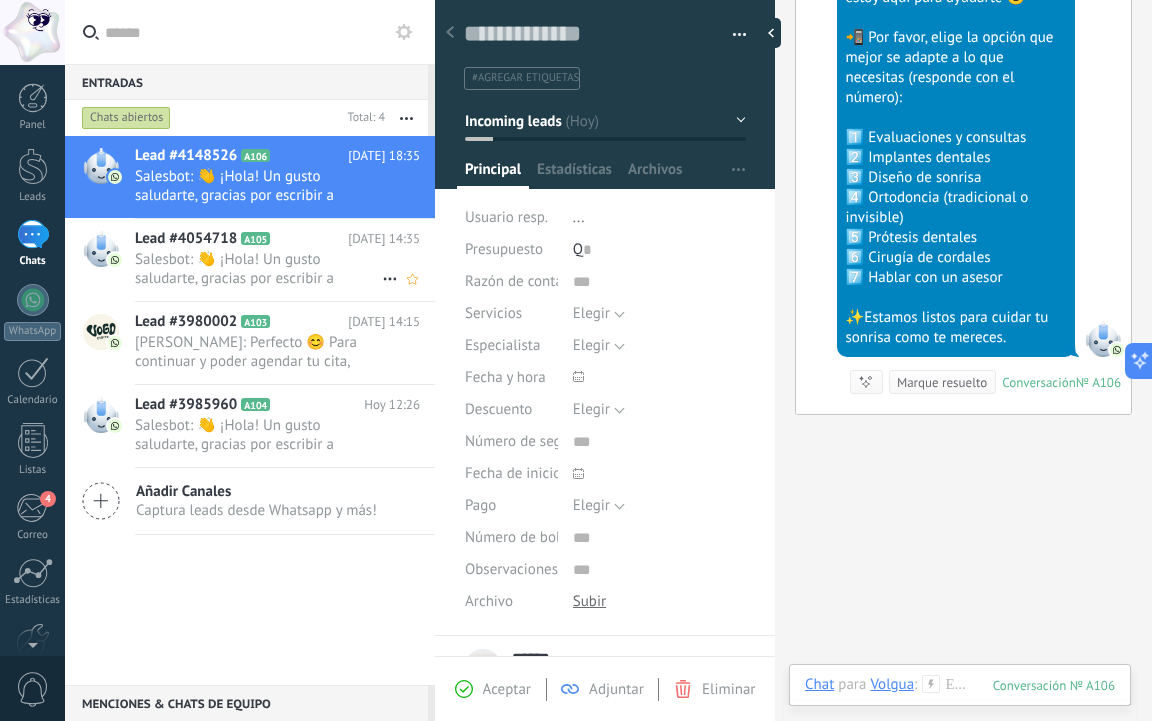click on "Salesbot: 👋 ¡Hola! Un gusto saludarte, gracias por escribir a Predental Plus Digital 🦷
Mi nombre es [PERSON_NAME] y estoy aquí p..." at bounding box center [258, 269] 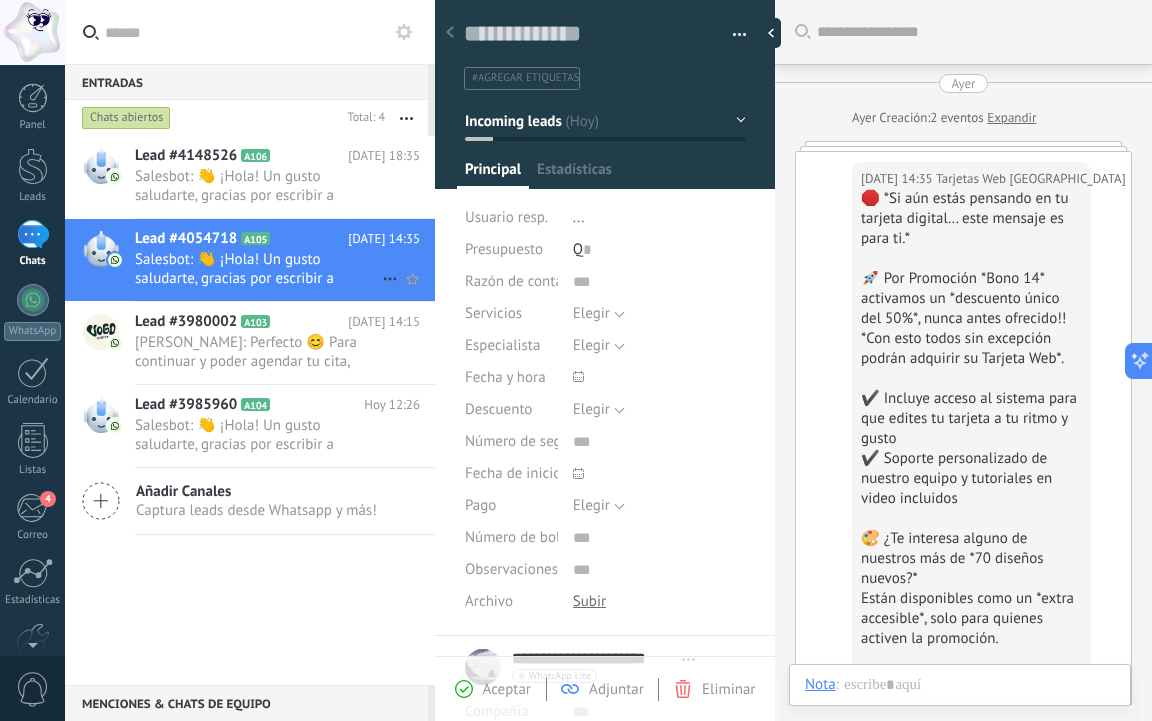 scroll, scrollTop: 868, scrollLeft: 0, axis: vertical 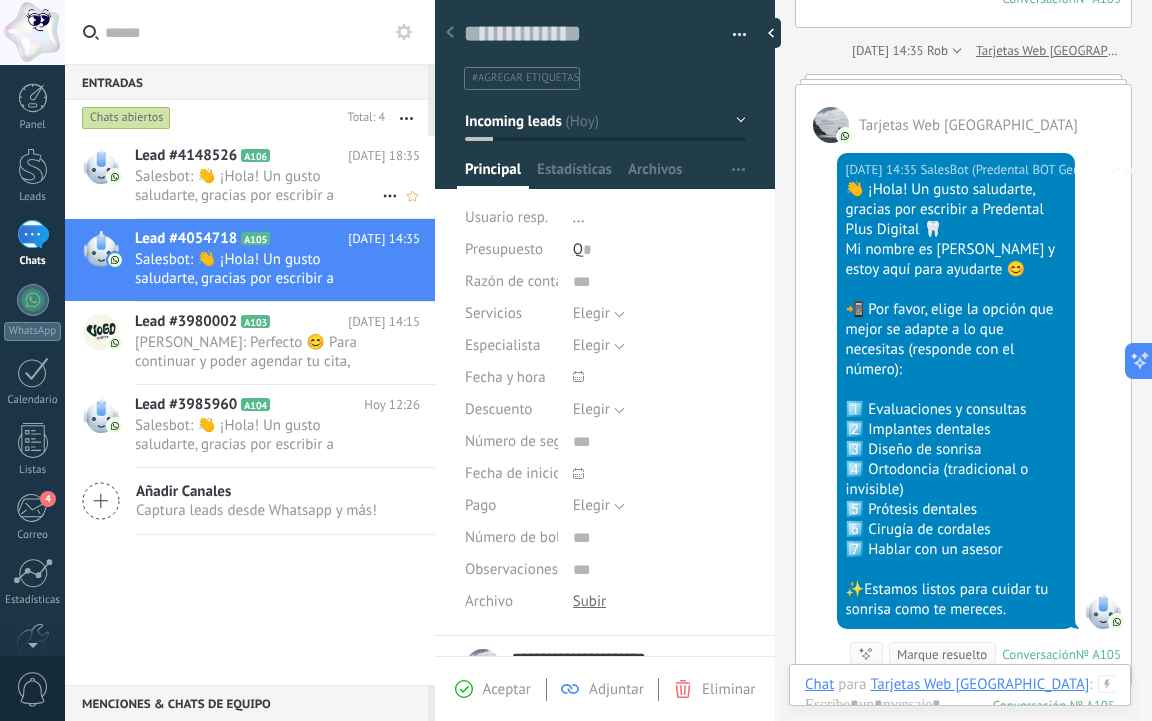 click on "Salesbot: 👋 ¡Hola! Un gusto saludarte, gracias por escribir a Predental Plus Digital 🦷
Mi nombre es [PERSON_NAME] y estoy aquí p..." at bounding box center (258, 186) 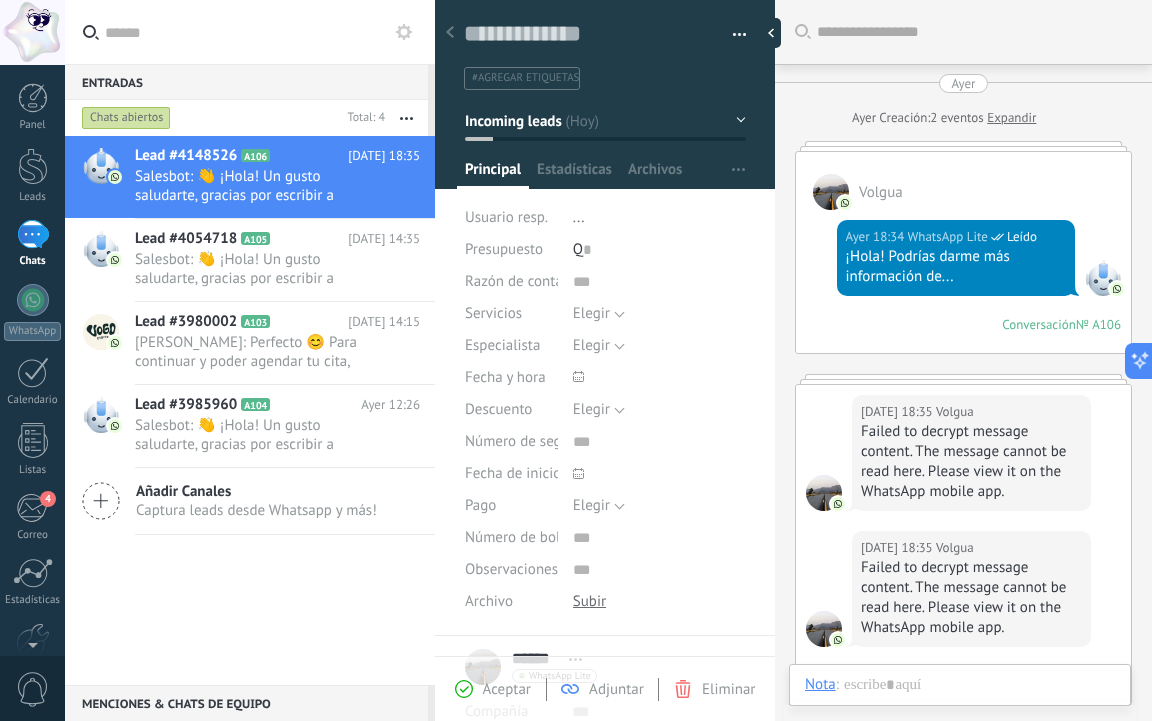 scroll, scrollTop: 30, scrollLeft: 0, axis: vertical 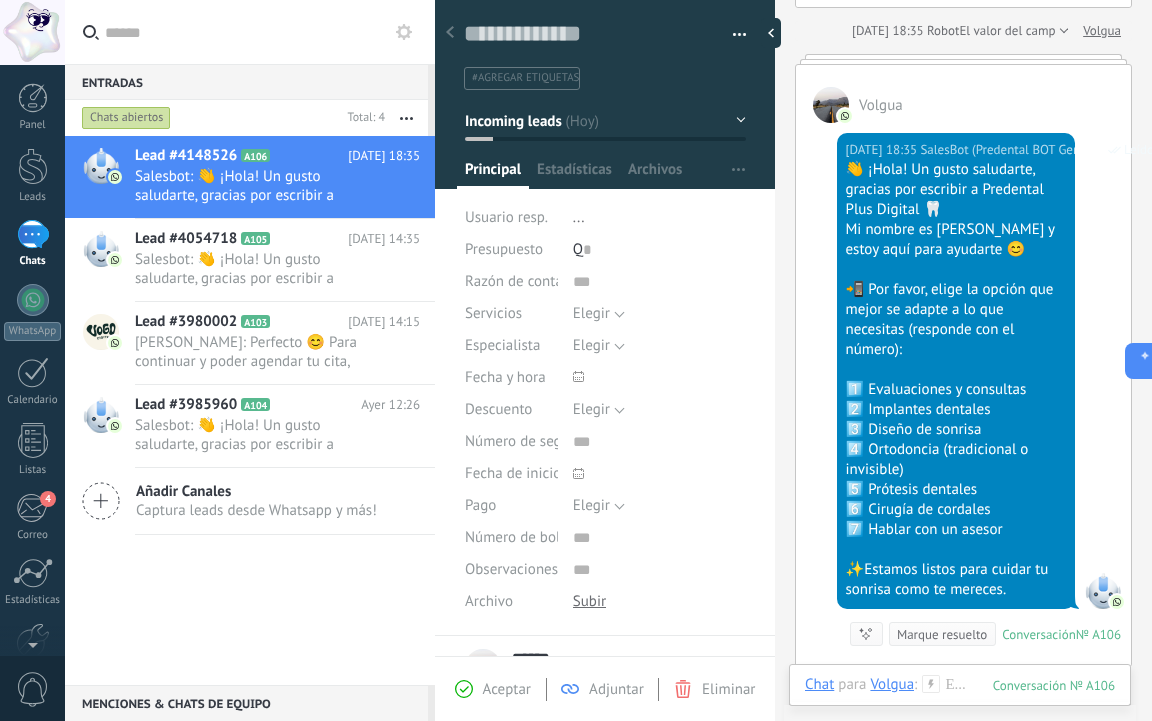 click at bounding box center (831, -505) 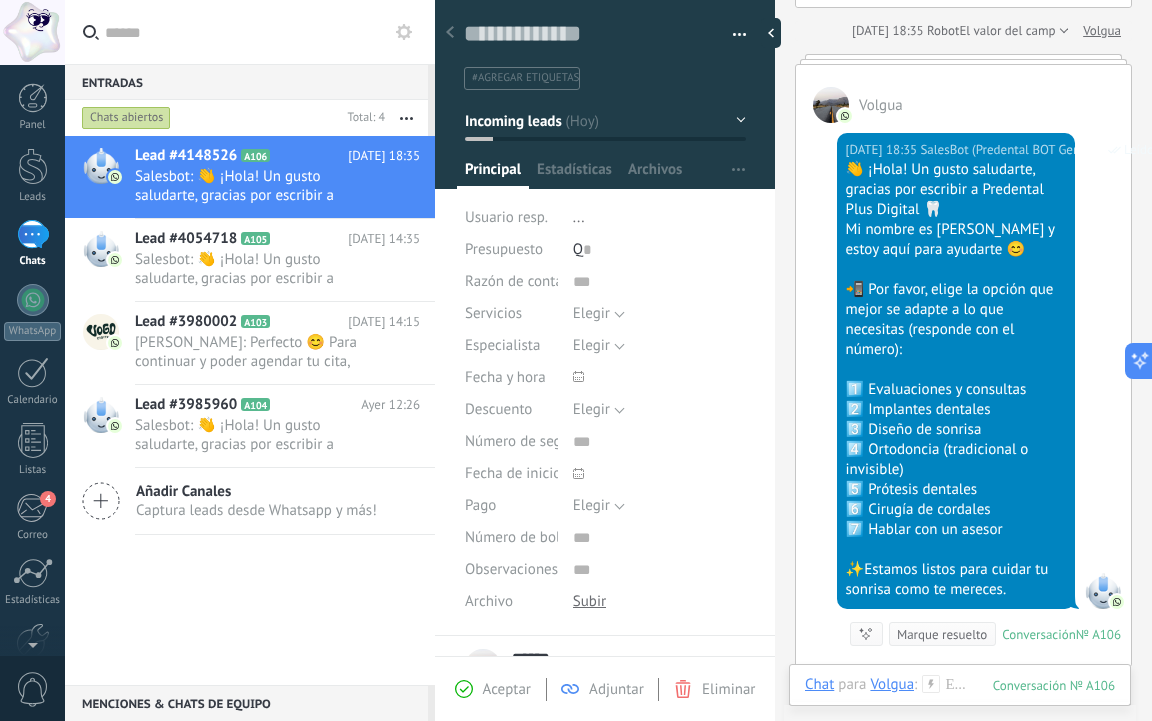 click on "Volgua" at bounding box center (881, 105) 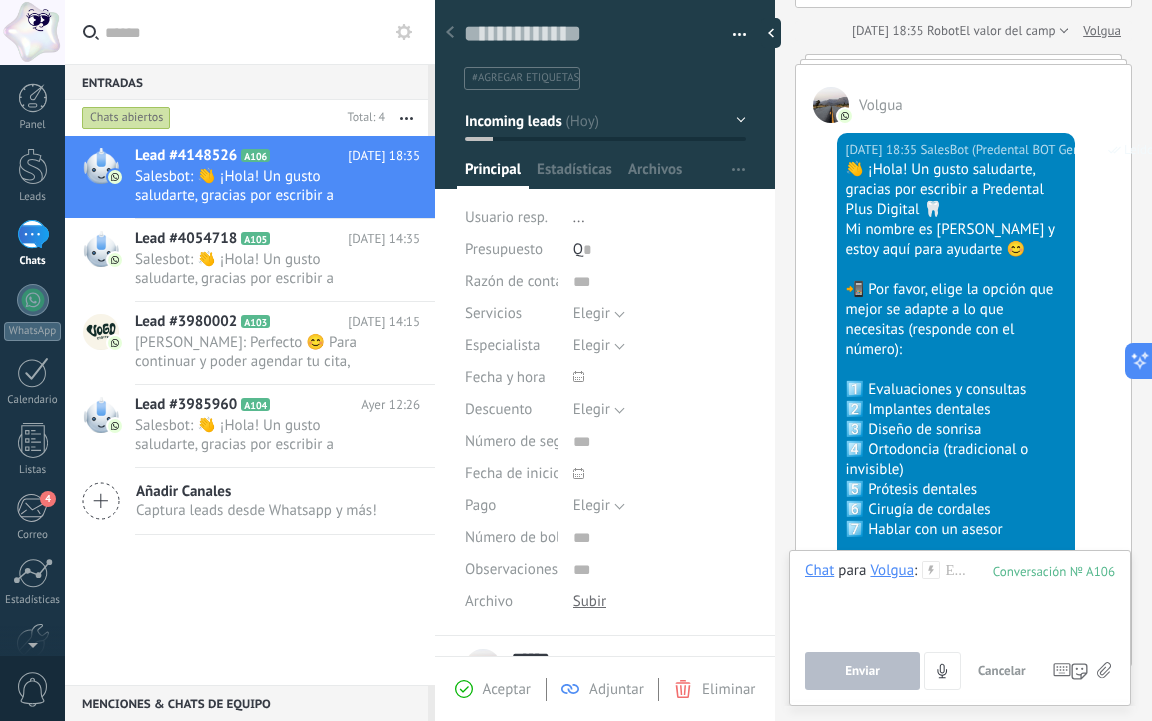 click on "[DATE] 18:35 SalesBot (Predental BOT General)  Leído 👋 ¡Hola! Un gusto saludarte, gracias por escribir a Predental Plus Digital 🦷 Mi nombre es [PERSON_NAME] y estoy aquí para ayudarte 😊   📲 Por favor, elige la opción que mejor se adapte a lo que necesitas (responde con el número):   1️⃣ Evaluaciones y consultas 2️⃣ Implantes dentales 3️⃣ Diseño de sonrisa 4️⃣ Ortodoncia (tradicional o invisible) 5️⃣ Prótesis dentales 6️⃣ Cirugía de cordales 7️⃣ Hablar con un asesor   ✨Estamos listos para cuidar tu sonrisa como te mereces. Conversación  № A106 Conversación № A106 Resumir Resumir Marque resuelto" at bounding box center (963, 394) 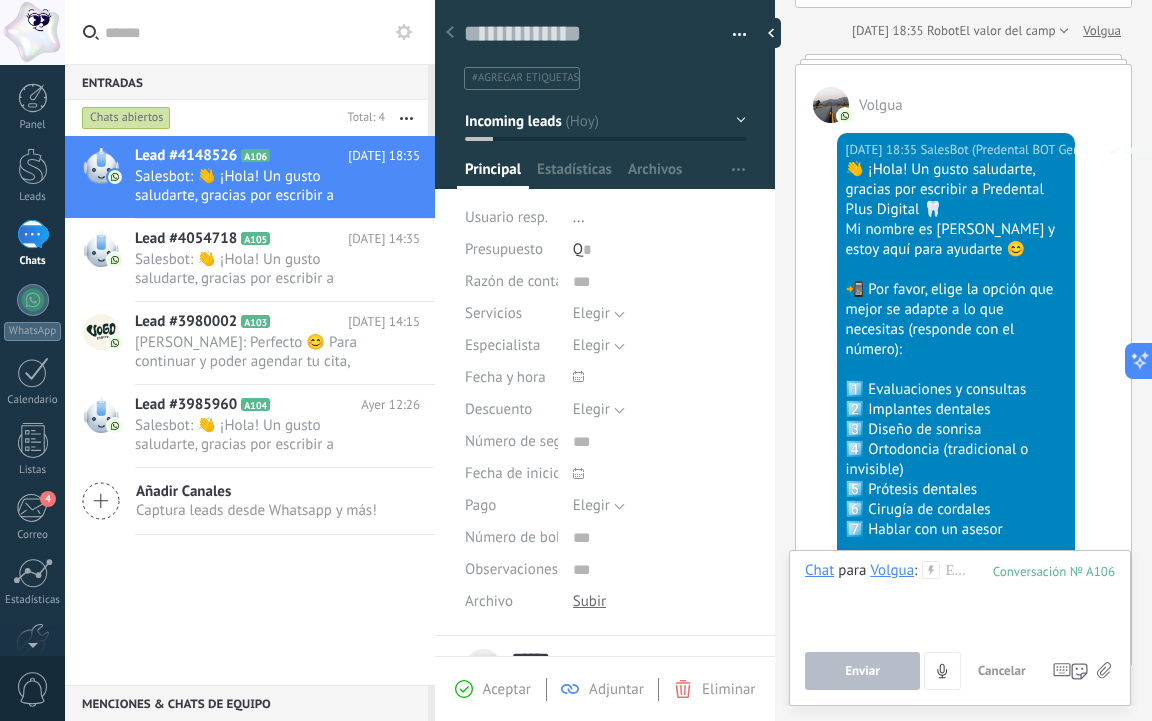 click on "Cancelar" at bounding box center [1002, 670] 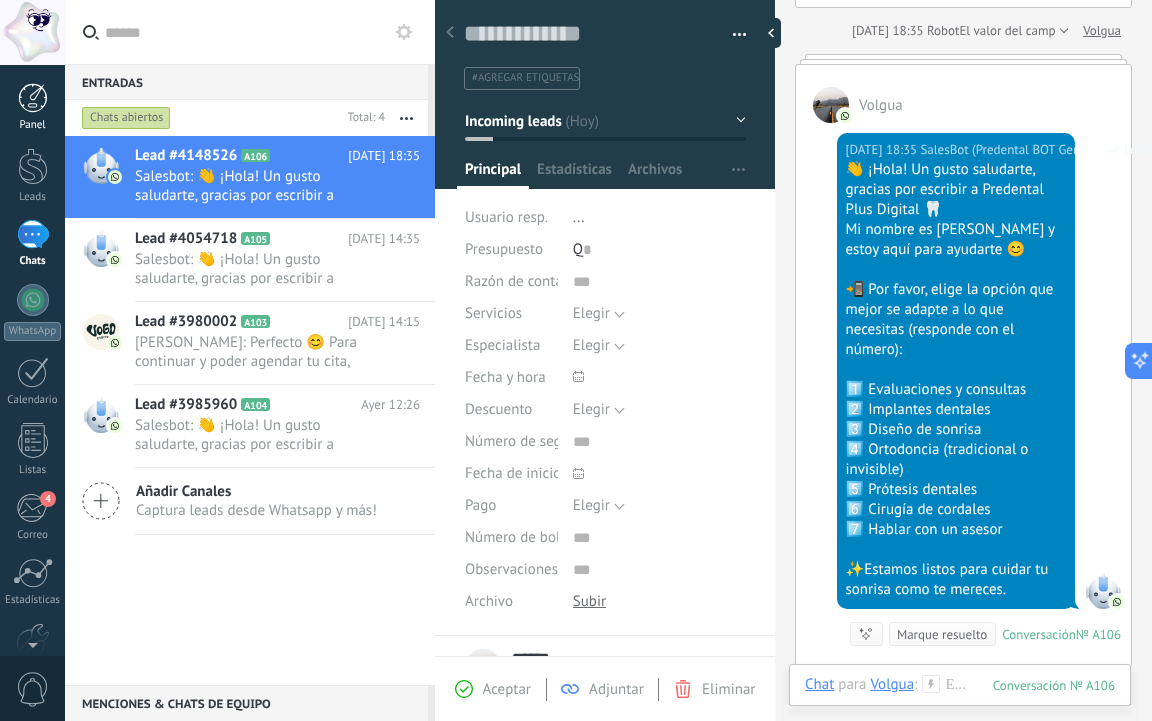 click at bounding box center [33, 98] 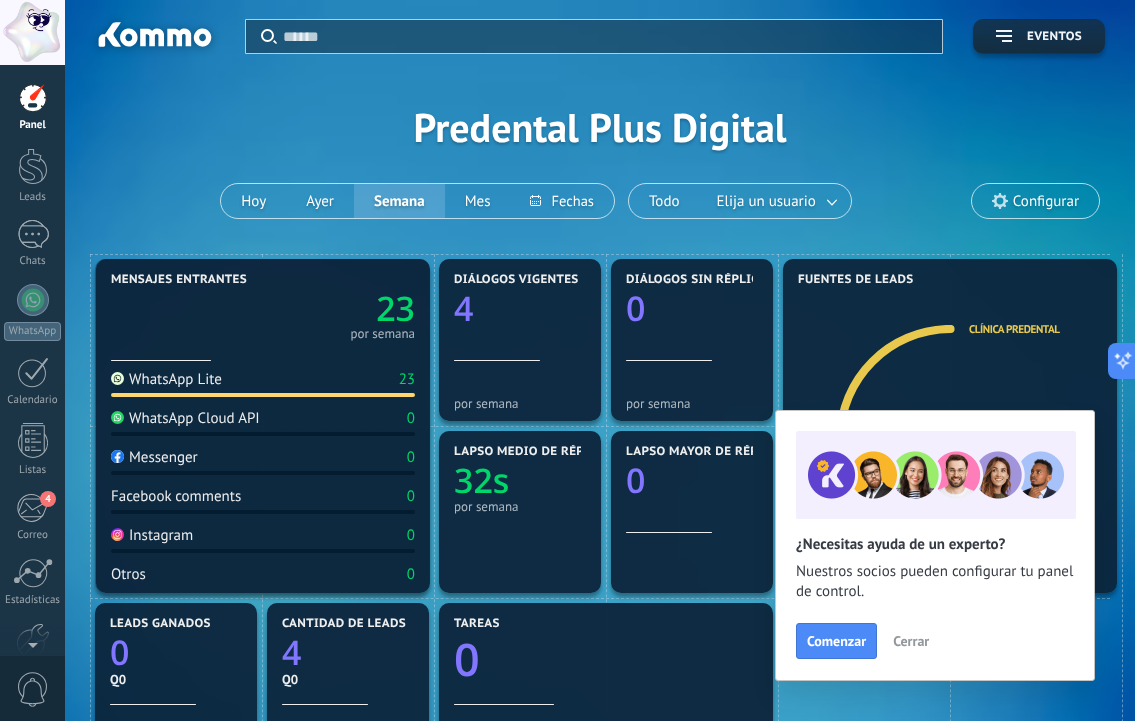 drag, startPoint x: 189, startPoint y: 421, endPoint x: 190, endPoint y: 373, distance: 48.010414 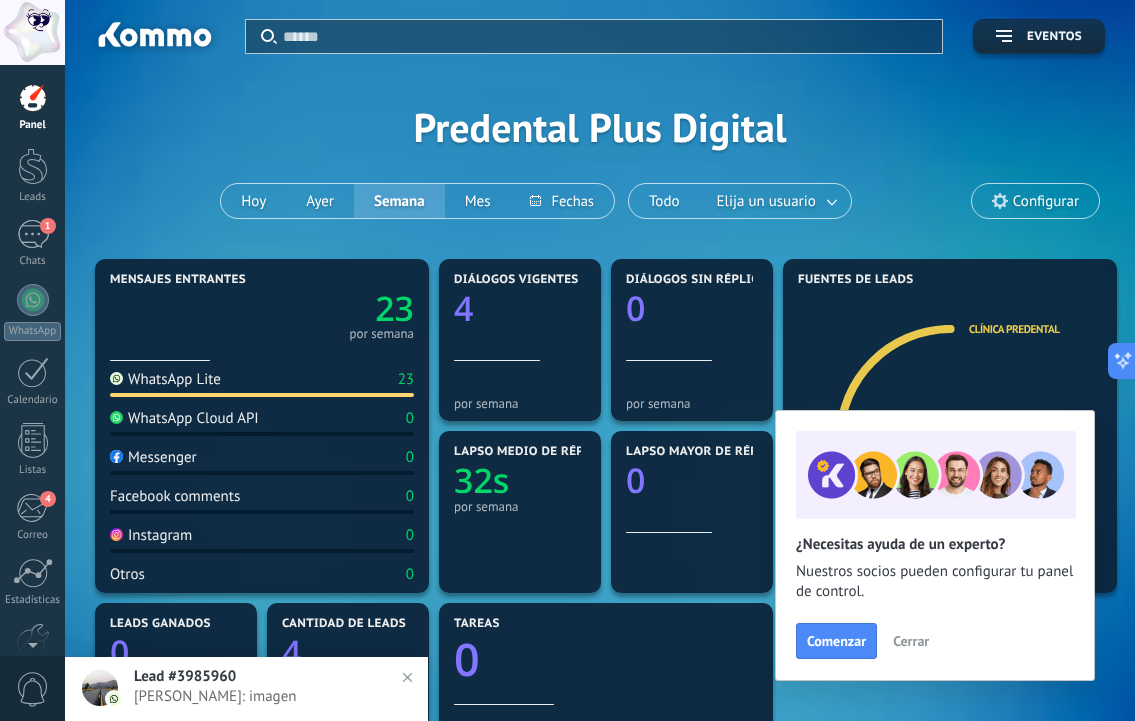 click on "Lead #3985960" at bounding box center [185, 676] 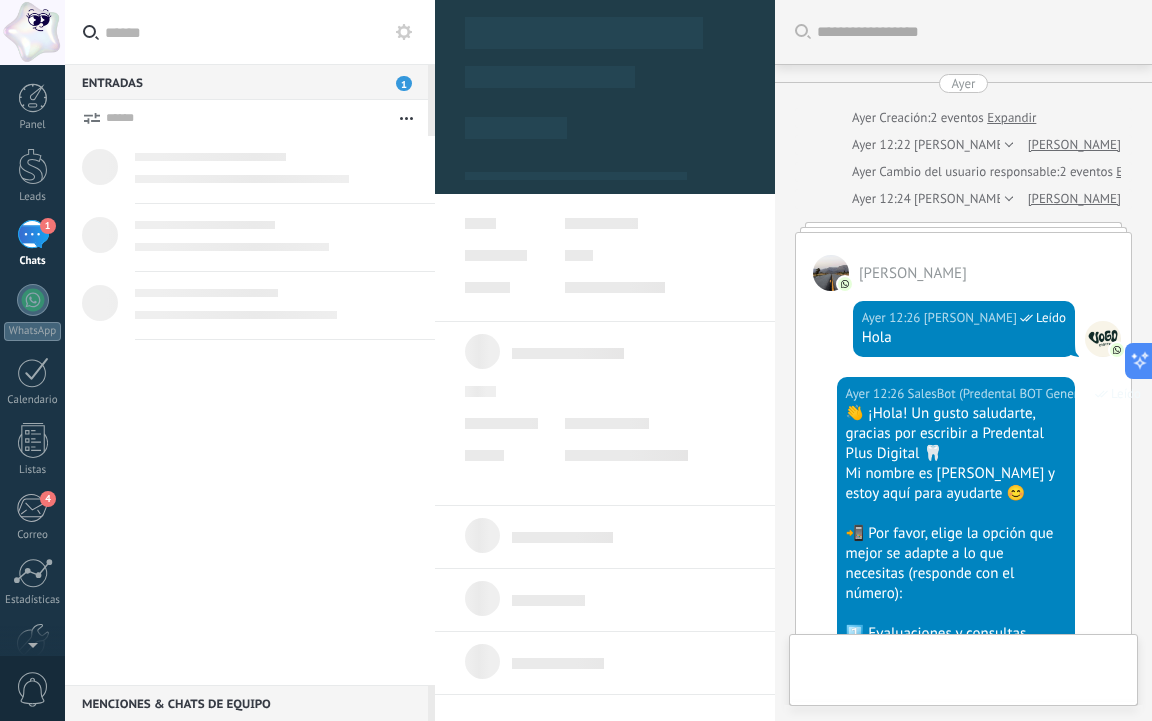 scroll, scrollTop: 1767, scrollLeft: 0, axis: vertical 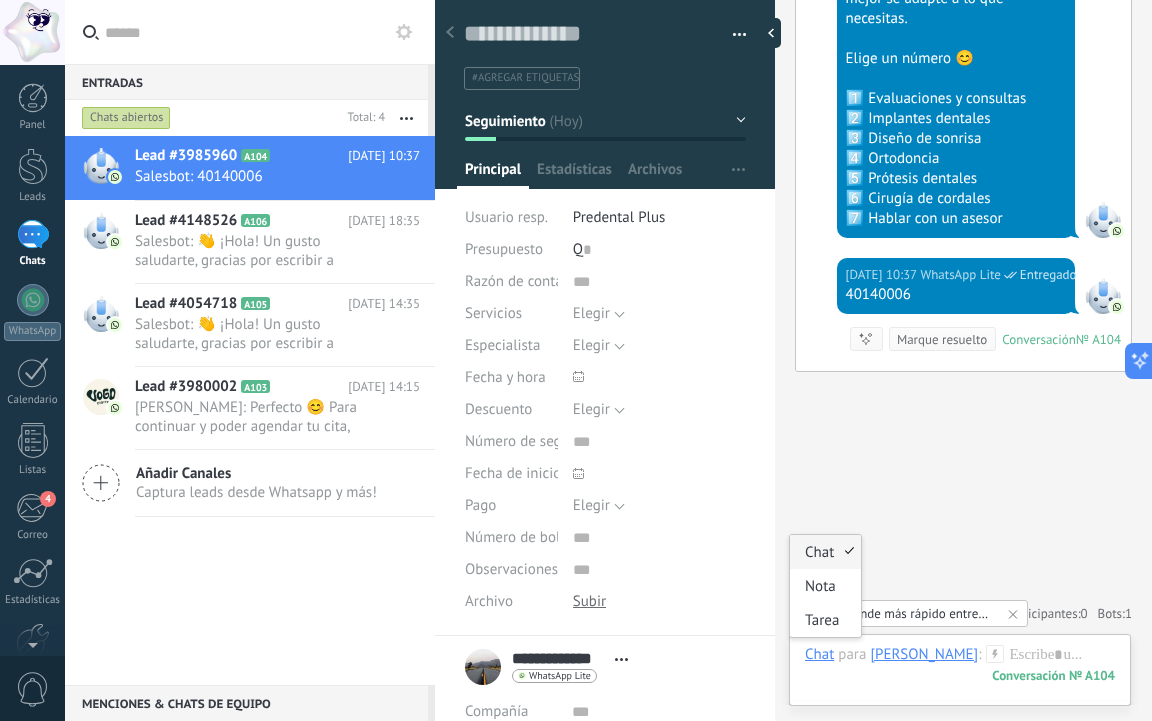 click on "Chat" at bounding box center [819, 654] 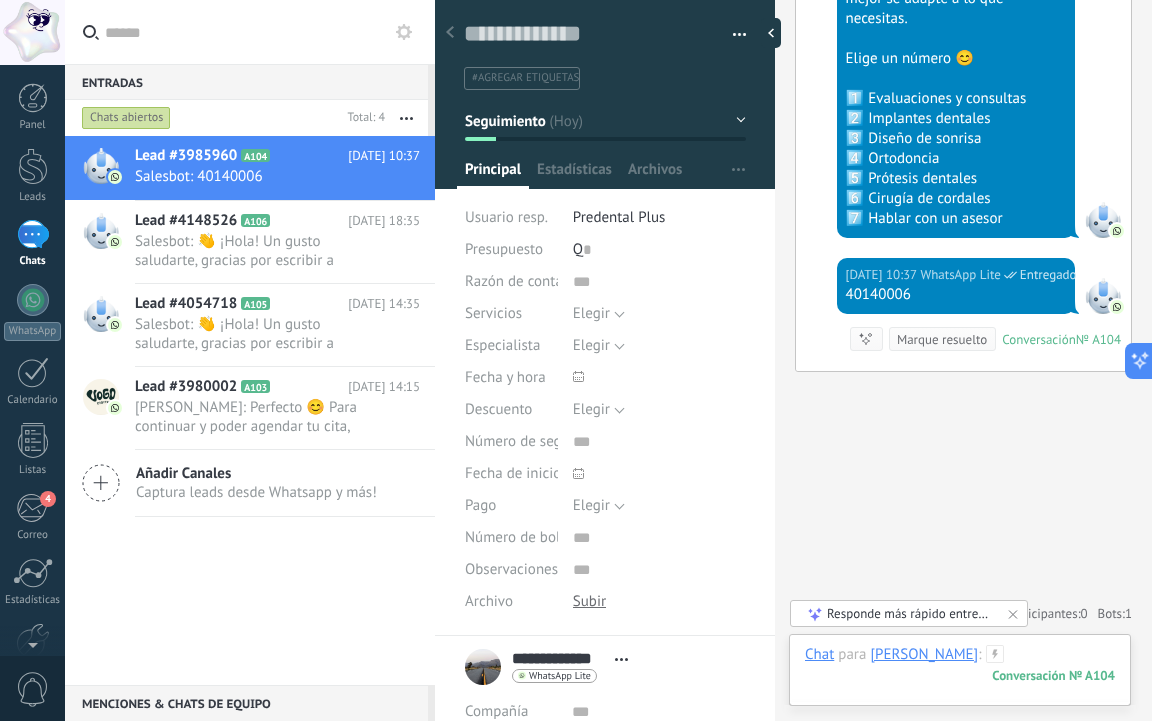 click at bounding box center (960, 675) 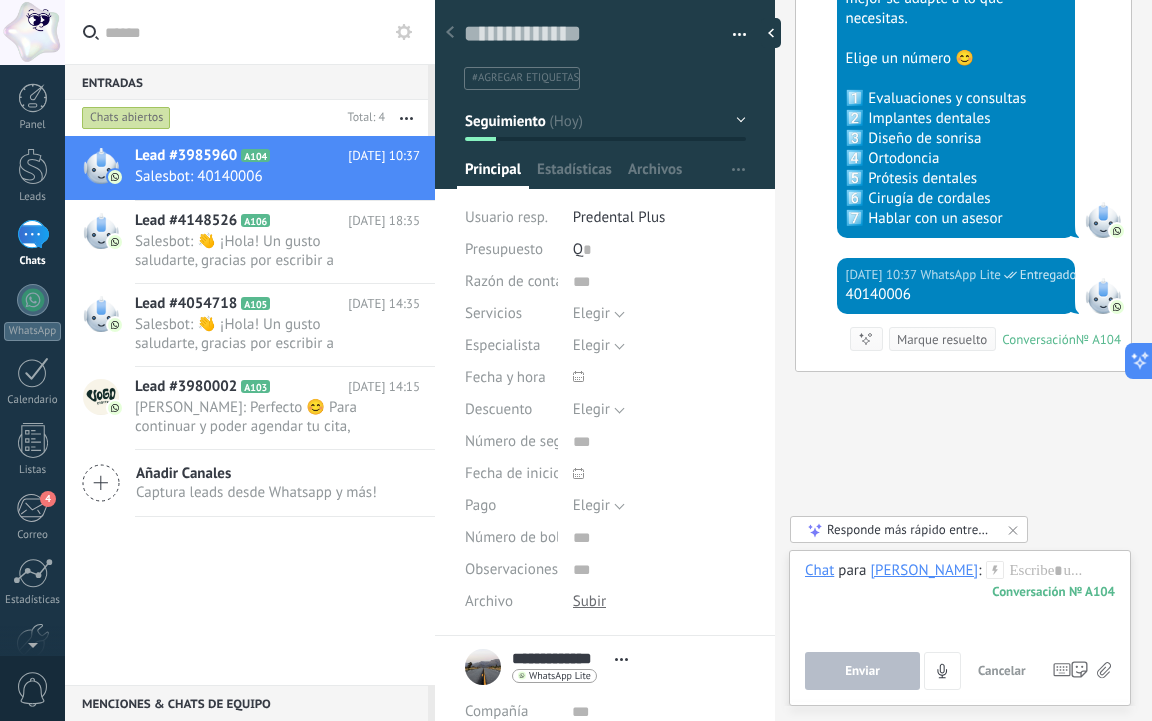 click on "104" at bounding box center [1053, 591] 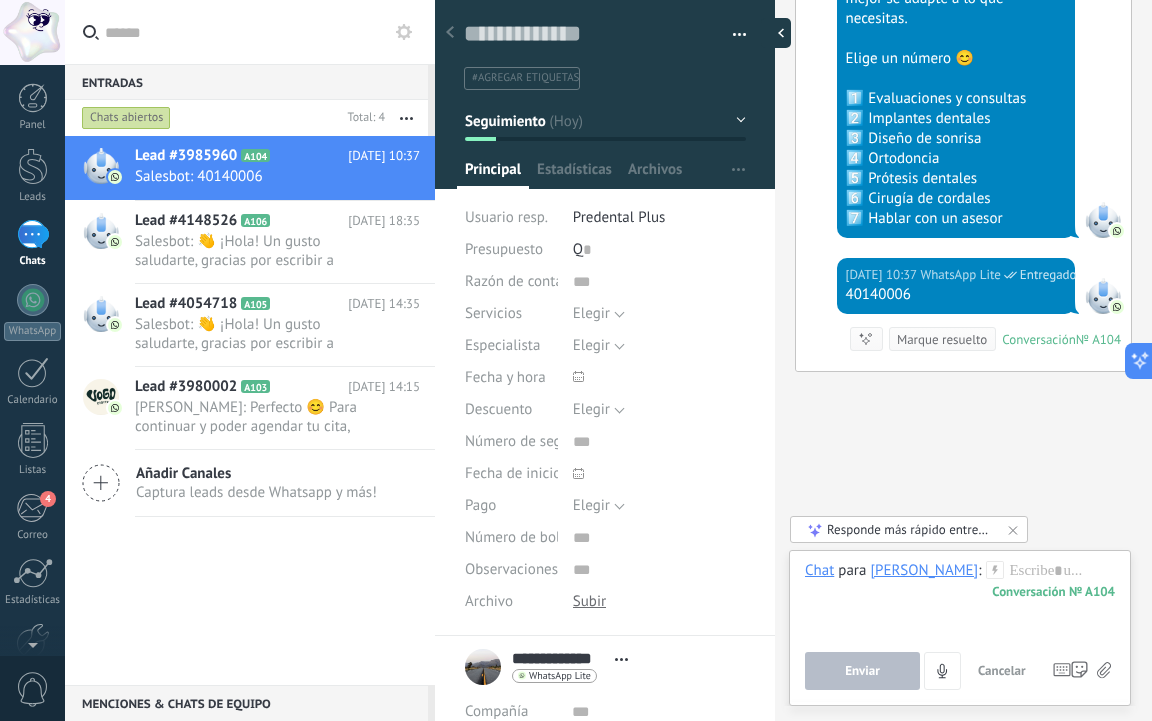 click at bounding box center (776, 33) 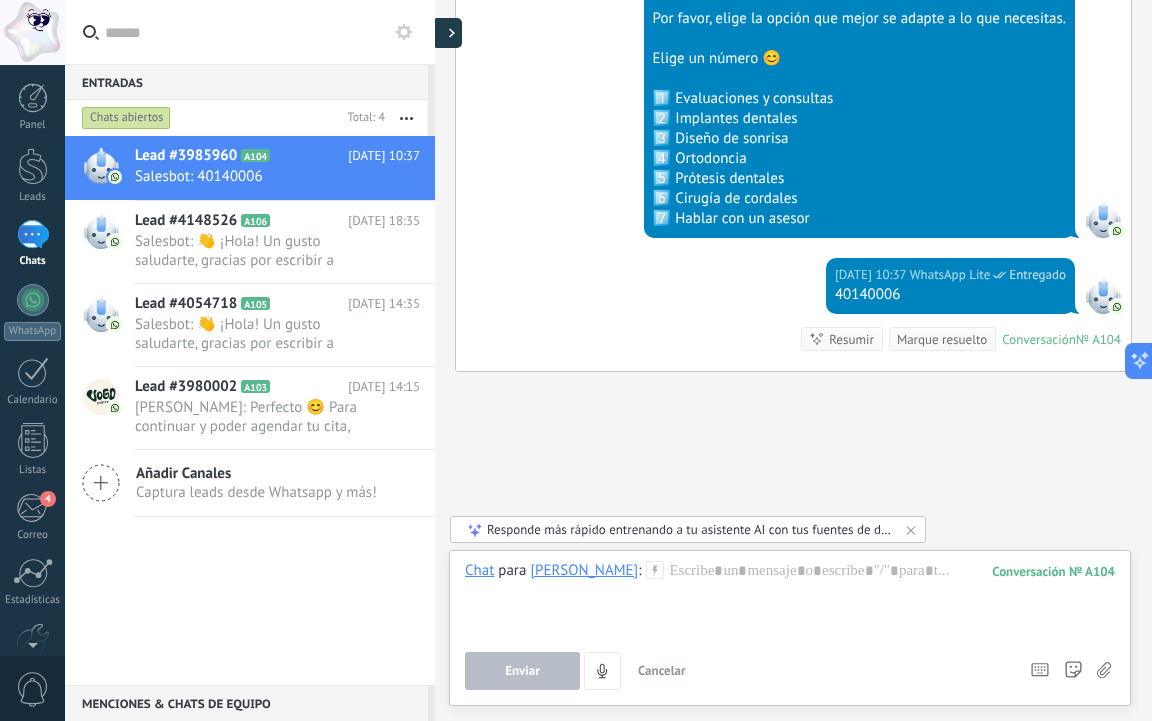 scroll, scrollTop: 19, scrollLeft: 0, axis: vertical 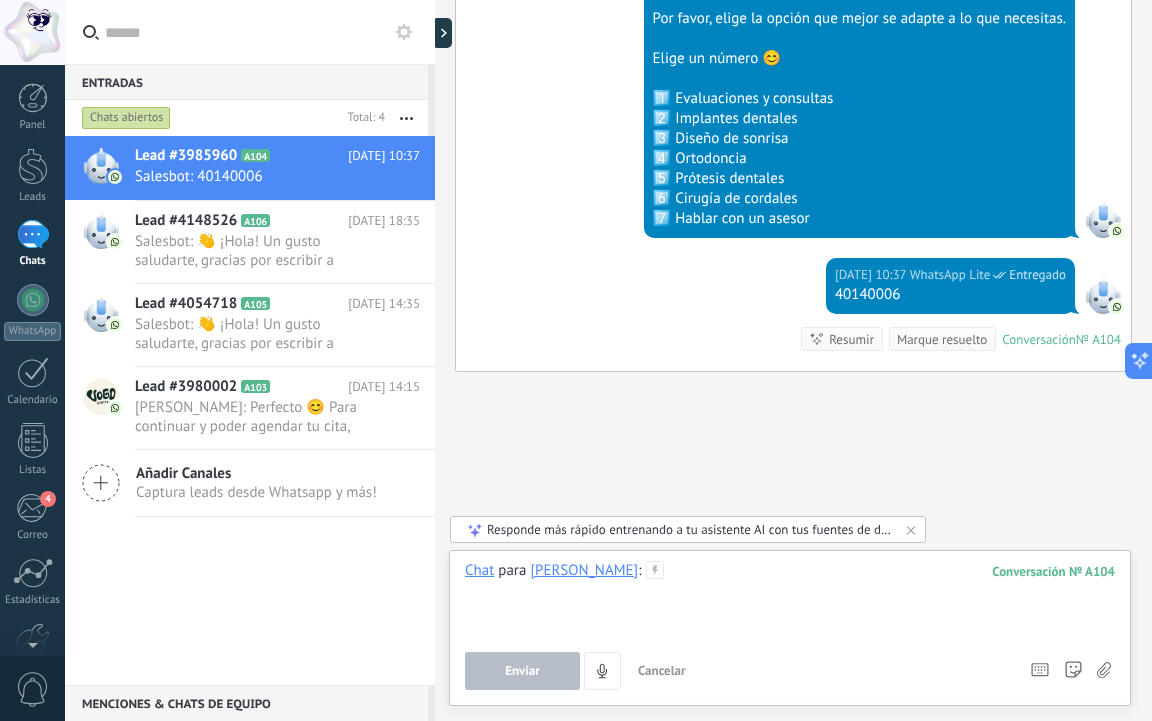 click at bounding box center [790, 599] 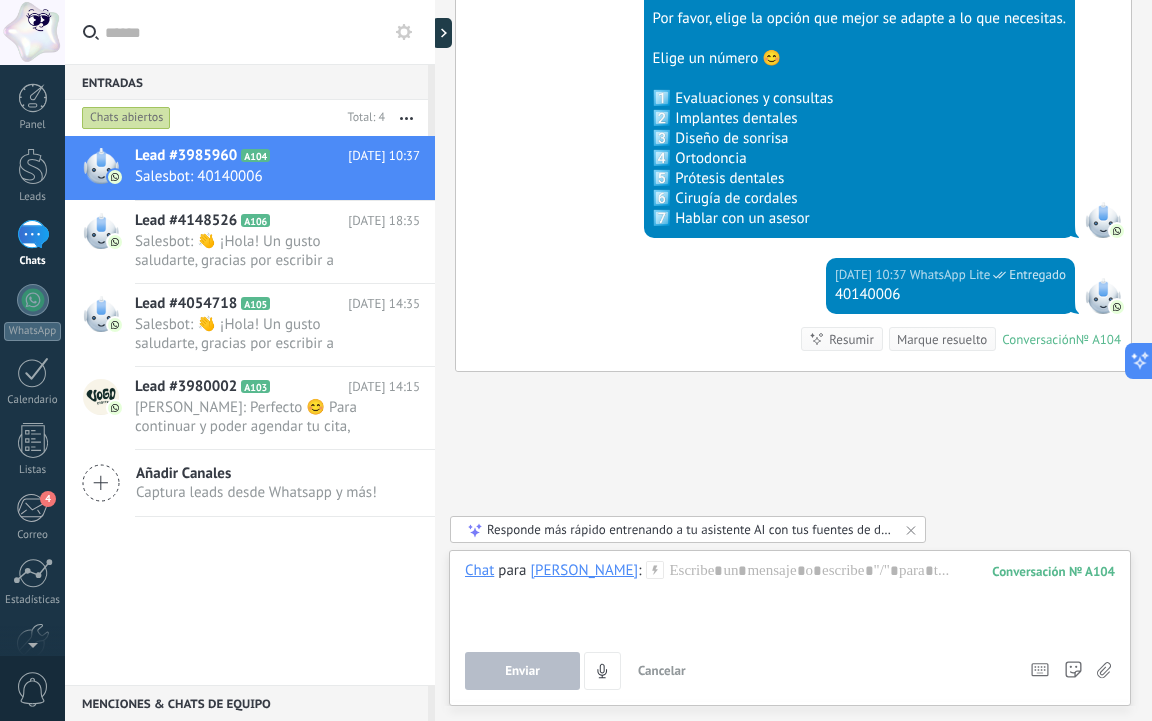 click on "[PERSON_NAME]" at bounding box center (584, 570) 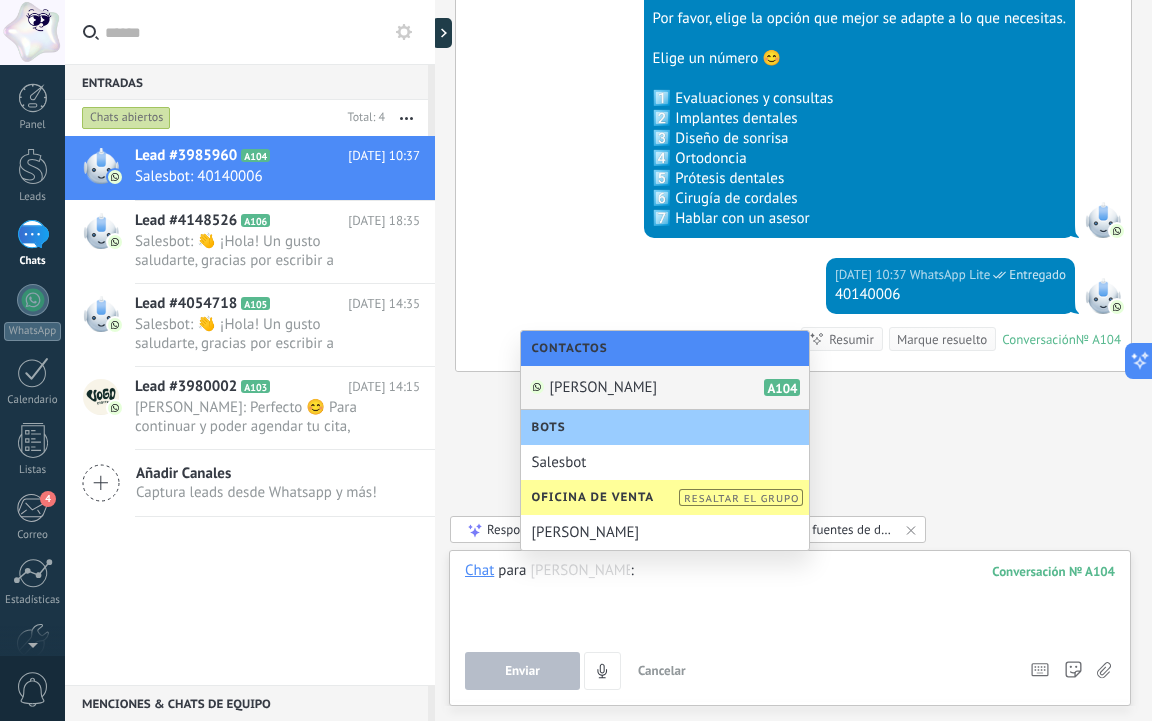 click at bounding box center (790, 599) 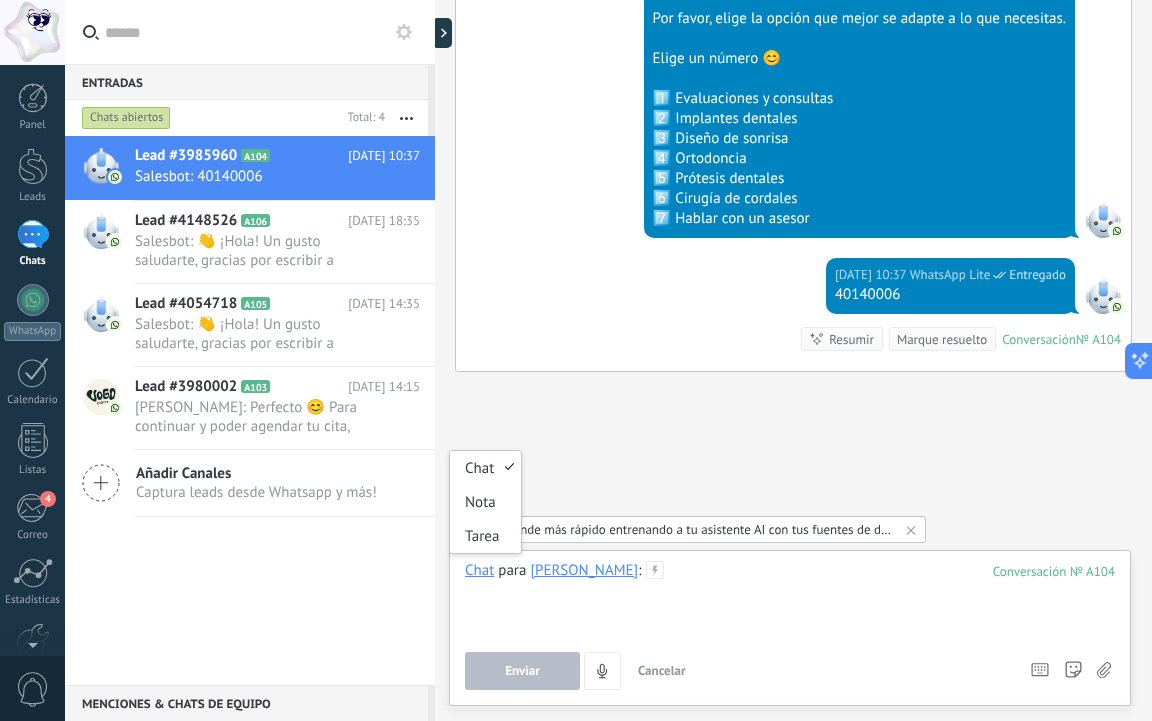 click at bounding box center [790, 599] 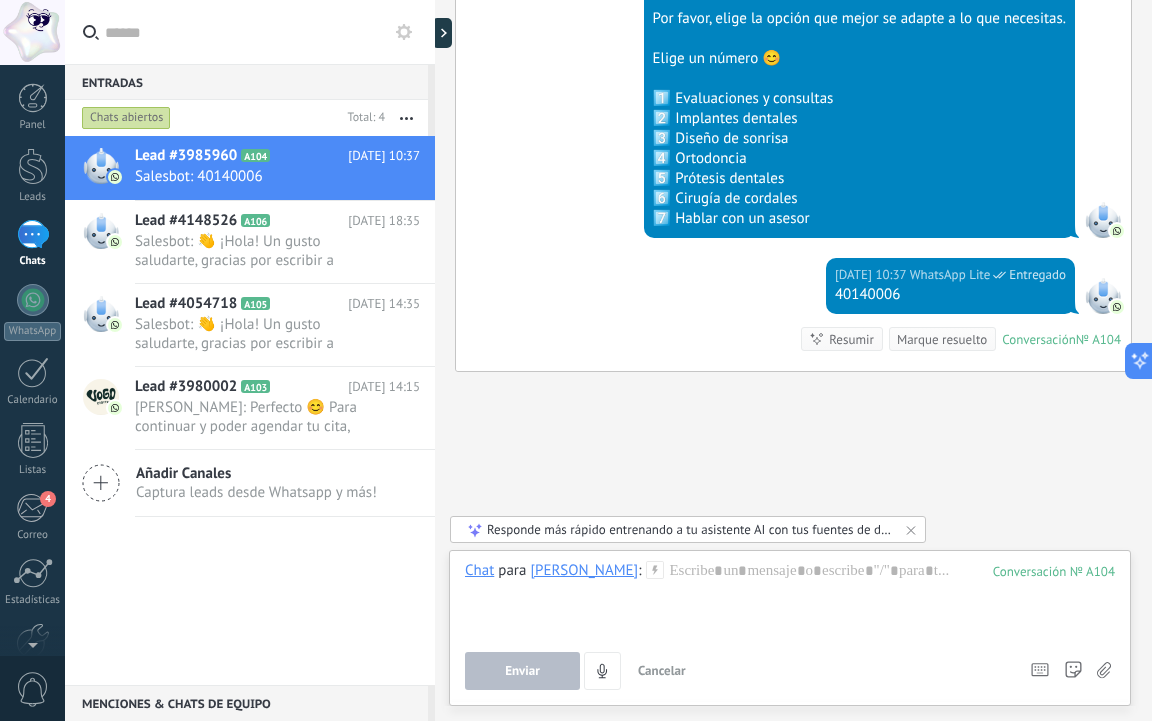 click on "Buscar Carga más [DATE] [DATE] Creación:  2  eventos   Expandir [DATE] 12:22 [PERSON_NAME]  El valor del campo «Teléfono»  se establece en «35708716» [PERSON_NAME] [DATE] Cambio del usuario responsable:  2  eventos   Expandir [DATE] 12:24 [PERSON_NAME]  El valor del campo «Redes Generales»  se establece en «Clínica» [PERSON_NAME] [PERSON_NAME][DATE] 12:26 [PERSON_NAME]  Leído Hola [DATE] 12:26 SalesBot (Predental BOT General)  Leído 👋 ¡Hola! Un gusto saludarte, gracias por escribir a Predental Plus Digital 🦷 Mi nombre es [PERSON_NAME] y estoy aquí para ayudarte 😊   📲 Por favor, elige la opción que mejor se adapte a lo que necesitas (responde con el número):   1️⃣ Evaluaciones y consultas 2️⃣ Implantes dentales 3️⃣ Diseño de sonrisa 4️⃣ Ortodoncia (tradicional o invisible) 5️⃣ Prótesis dentales 6️⃣ Cirugía de cordales 7️⃣ Hablar con un asesor   ✨Estamos listos para cuidar tu sonrisa como te mereces. Conversación  № A104" at bounding box center (793, -646) 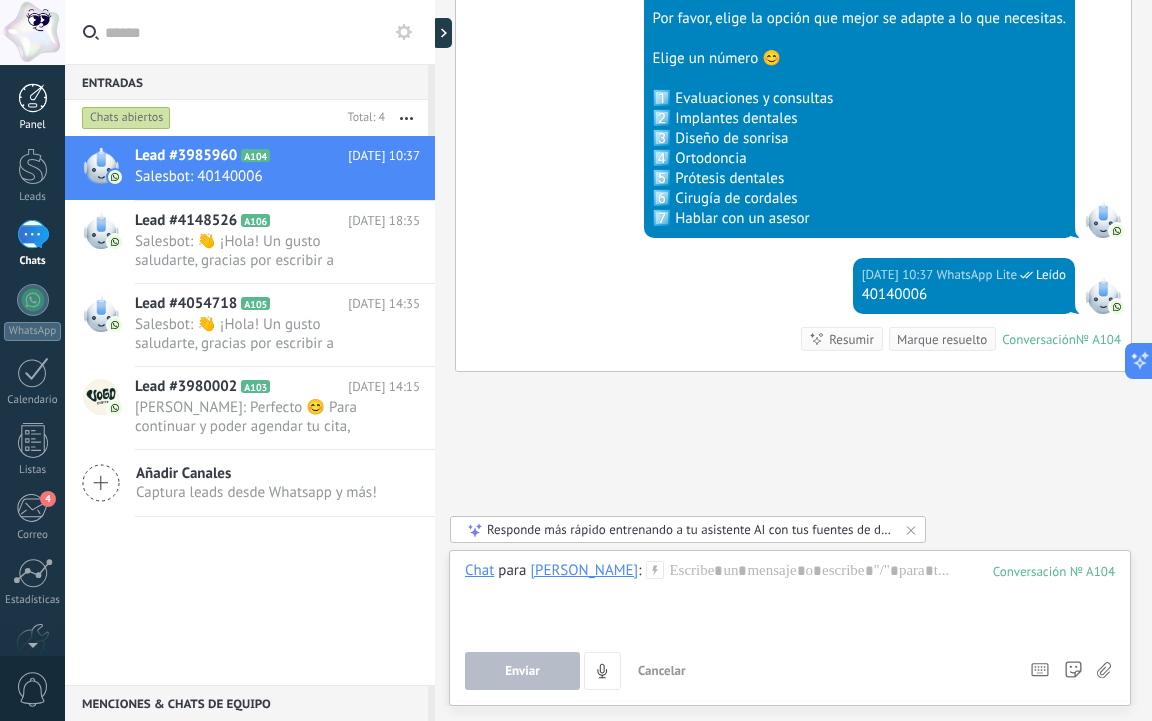 click at bounding box center (33, 98) 